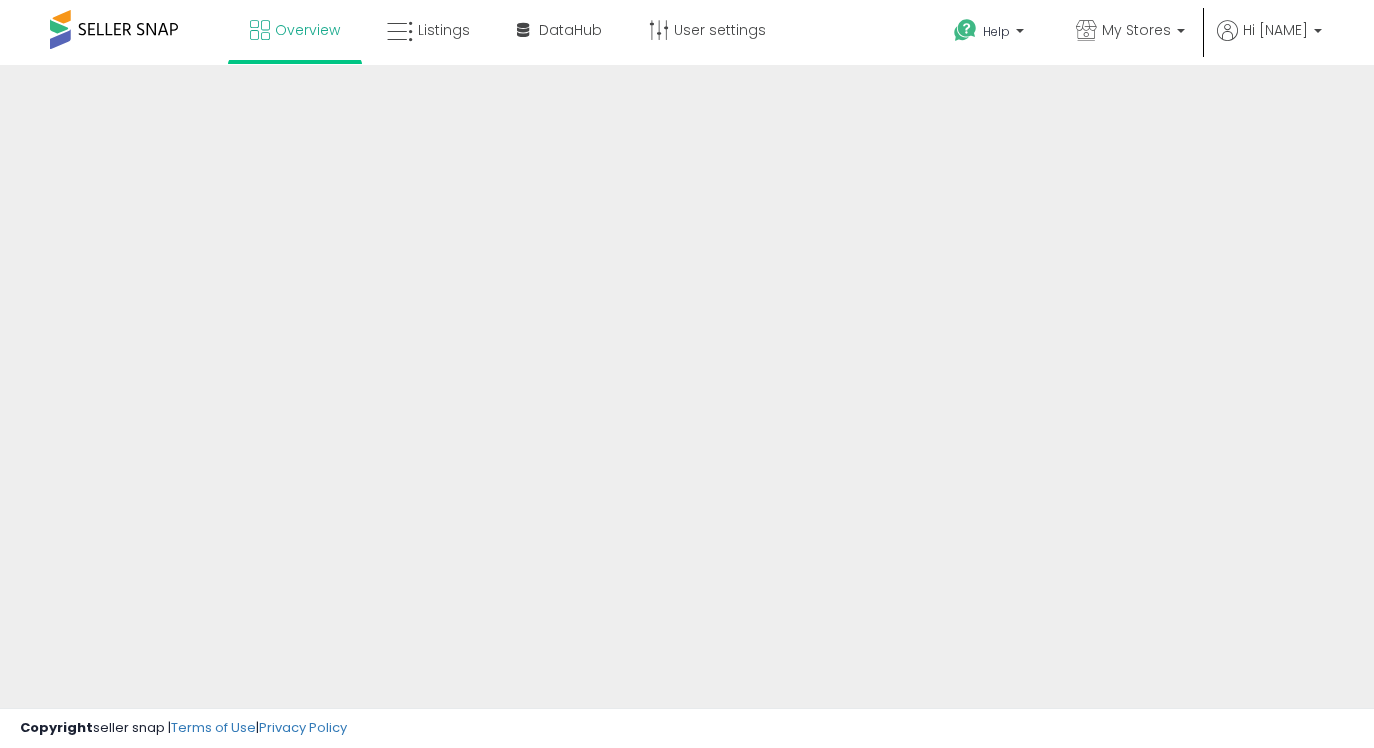 scroll, scrollTop: 0, scrollLeft: 0, axis: both 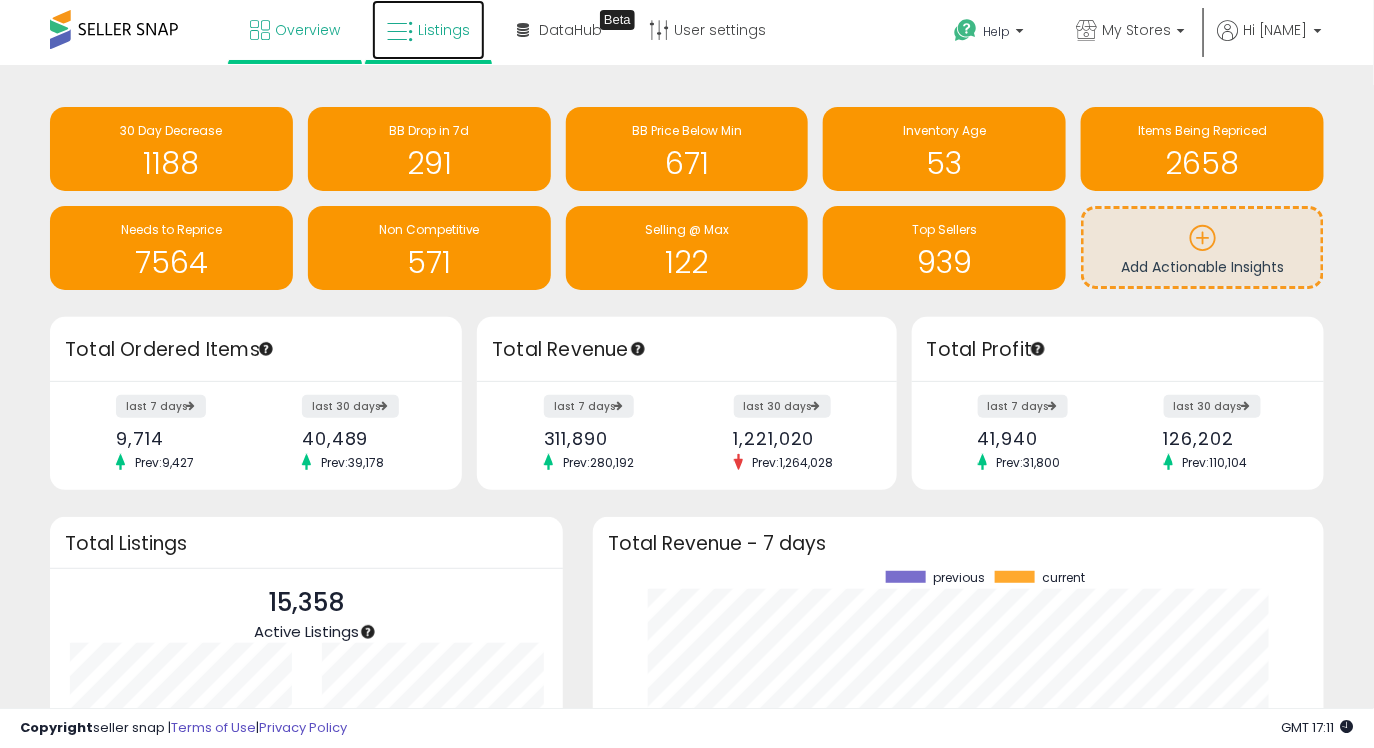 click on "Listings" at bounding box center [428, 30] 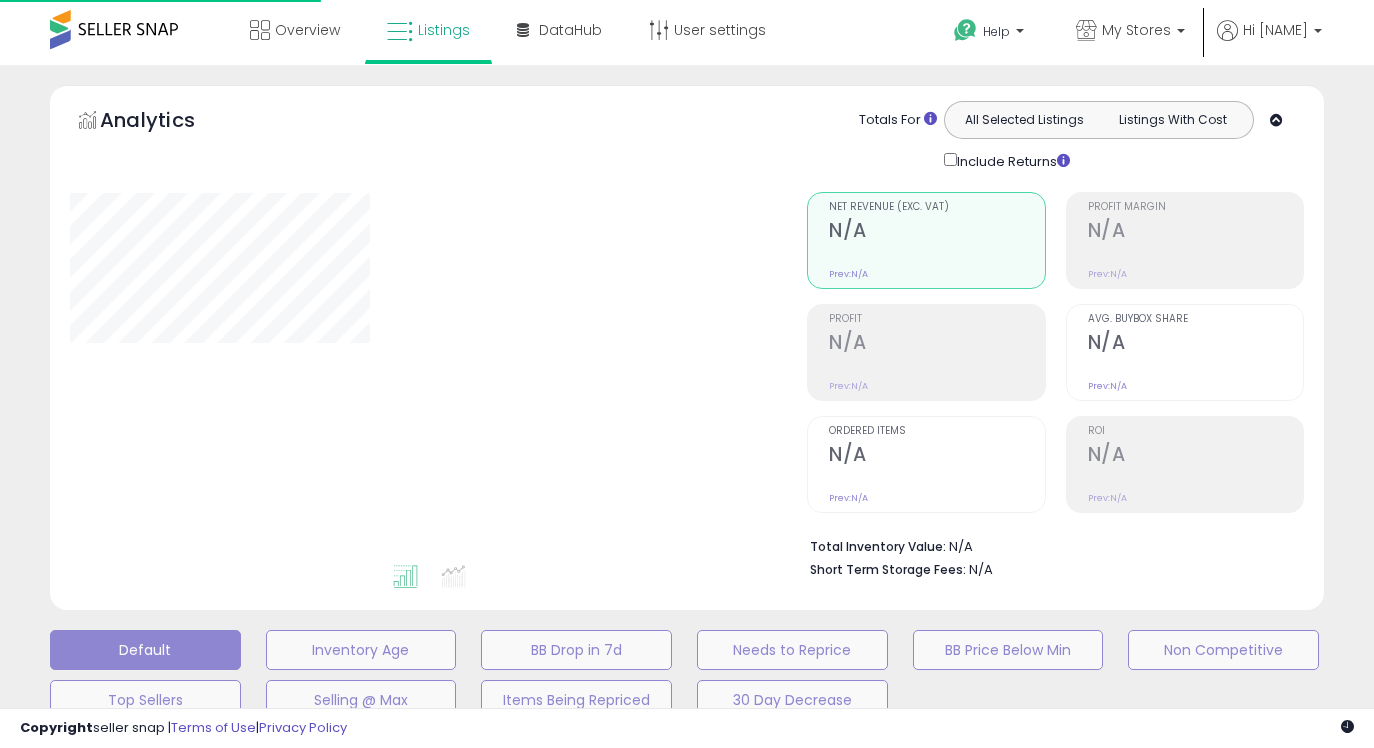scroll, scrollTop: 0, scrollLeft: 0, axis: both 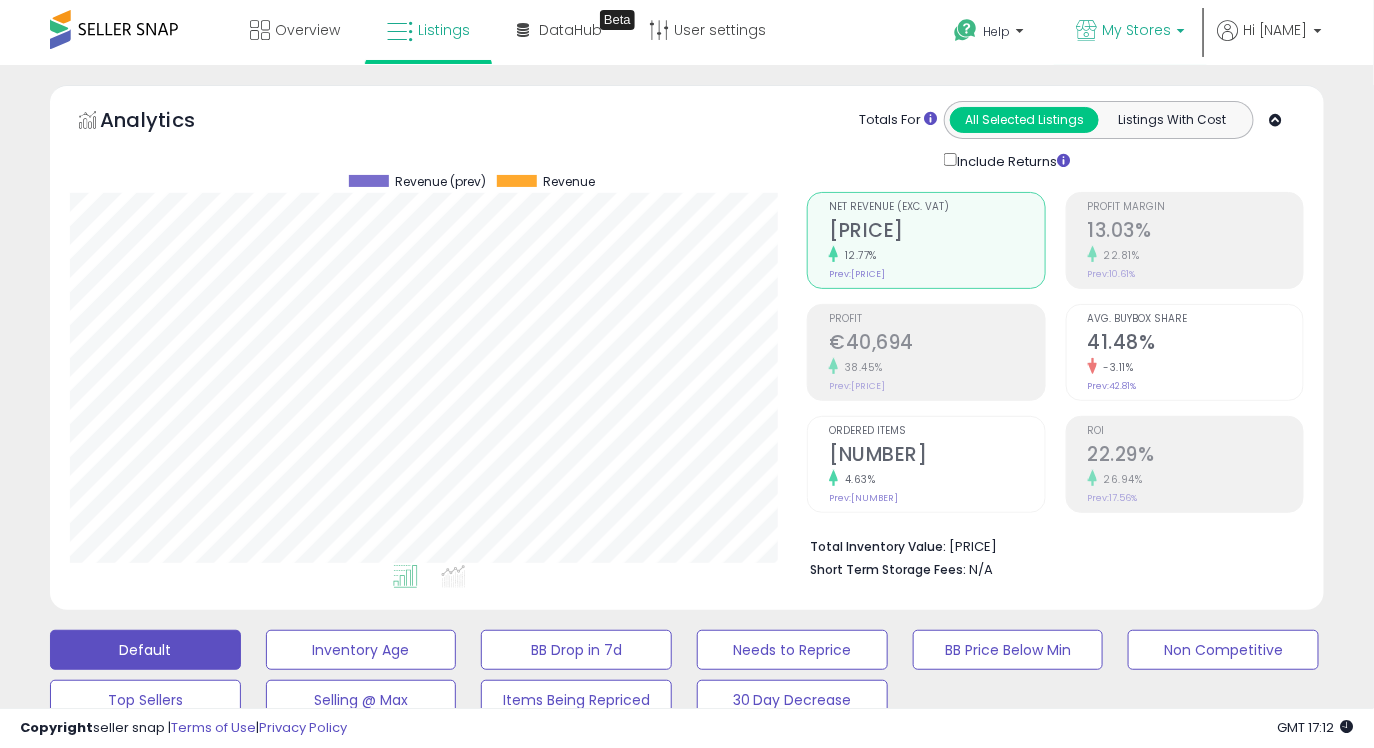 click on "My Stores" at bounding box center [1130, 32] 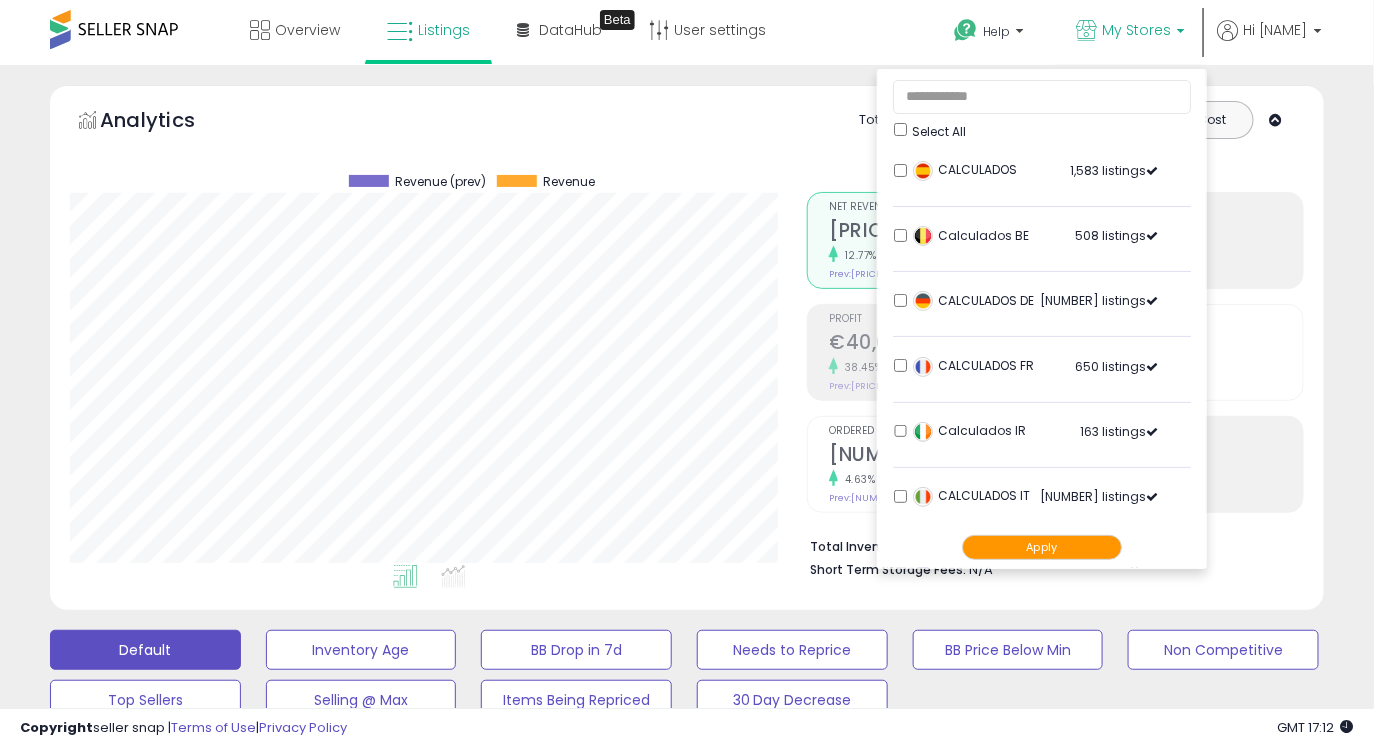 click on "Apply" at bounding box center [1042, 547] 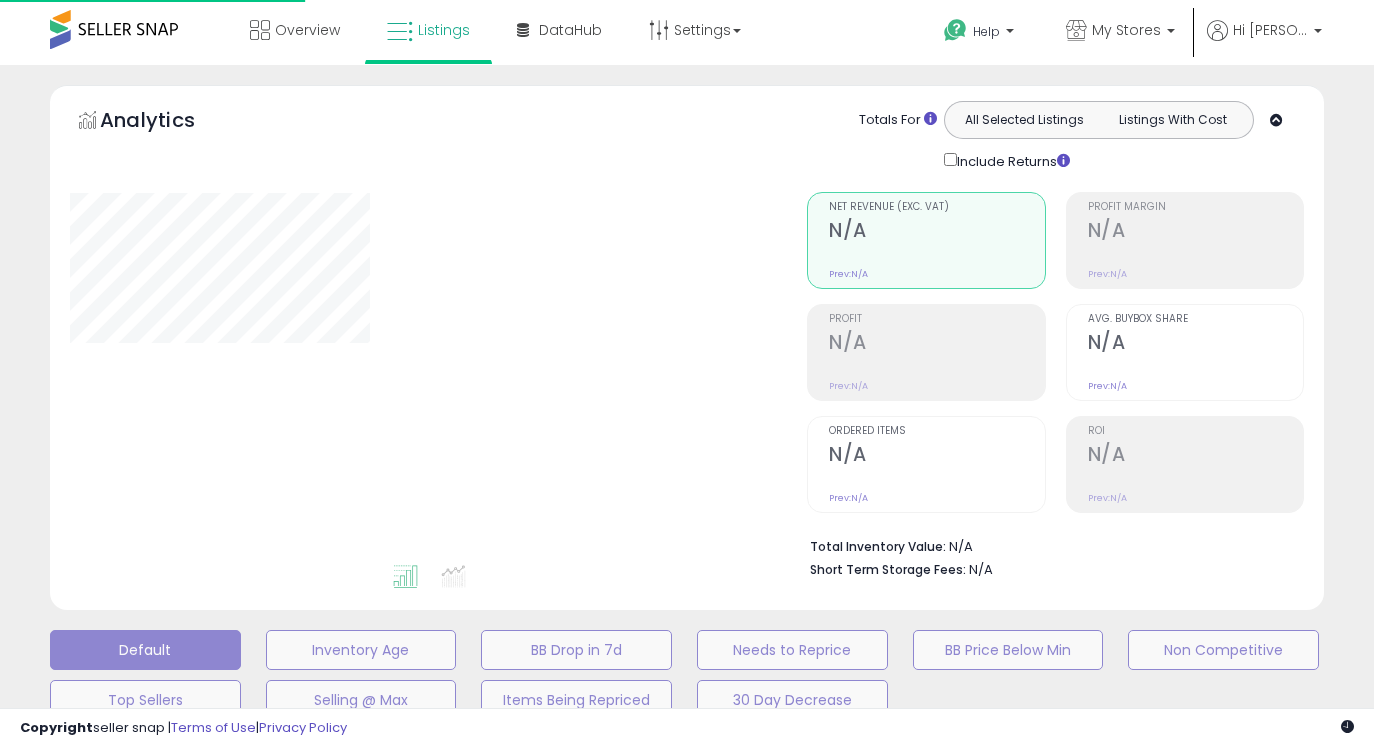 scroll, scrollTop: 0, scrollLeft: 0, axis: both 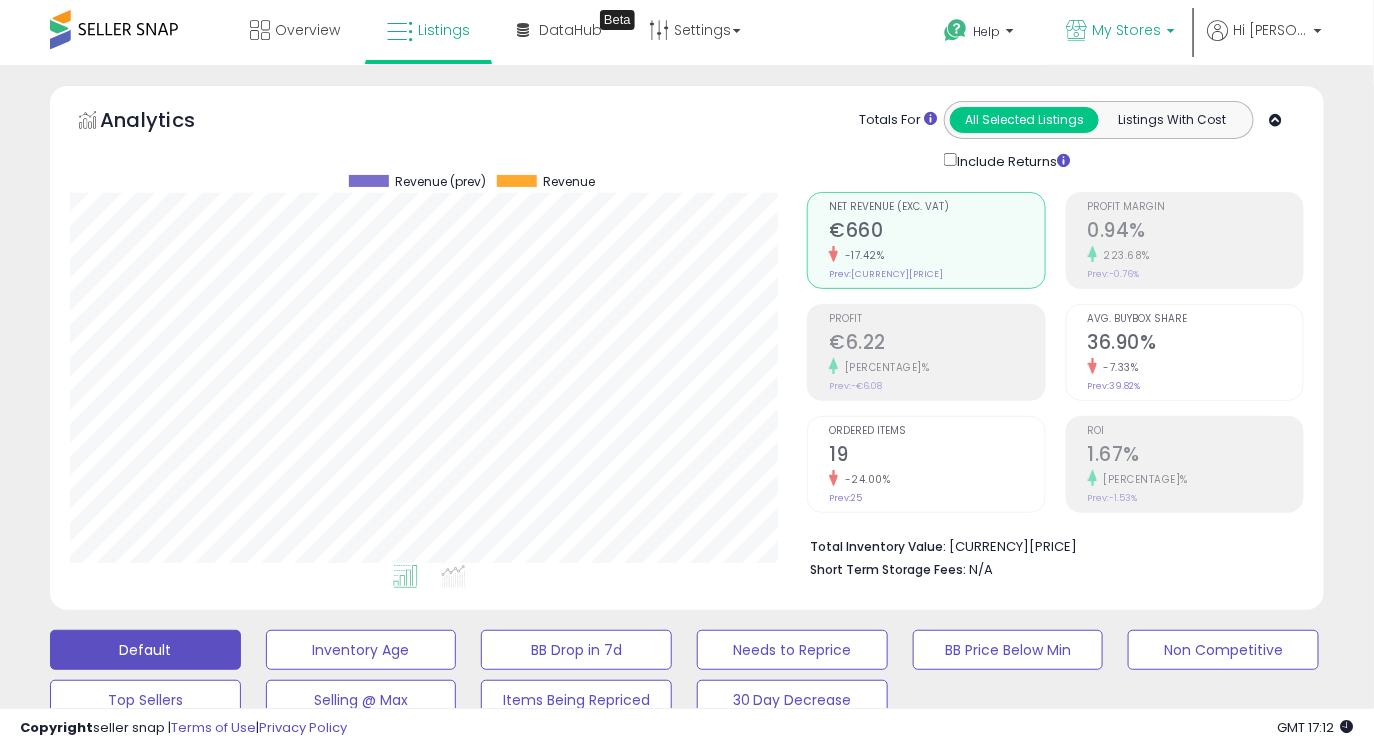 click on "My Stores" at bounding box center [1120, 32] 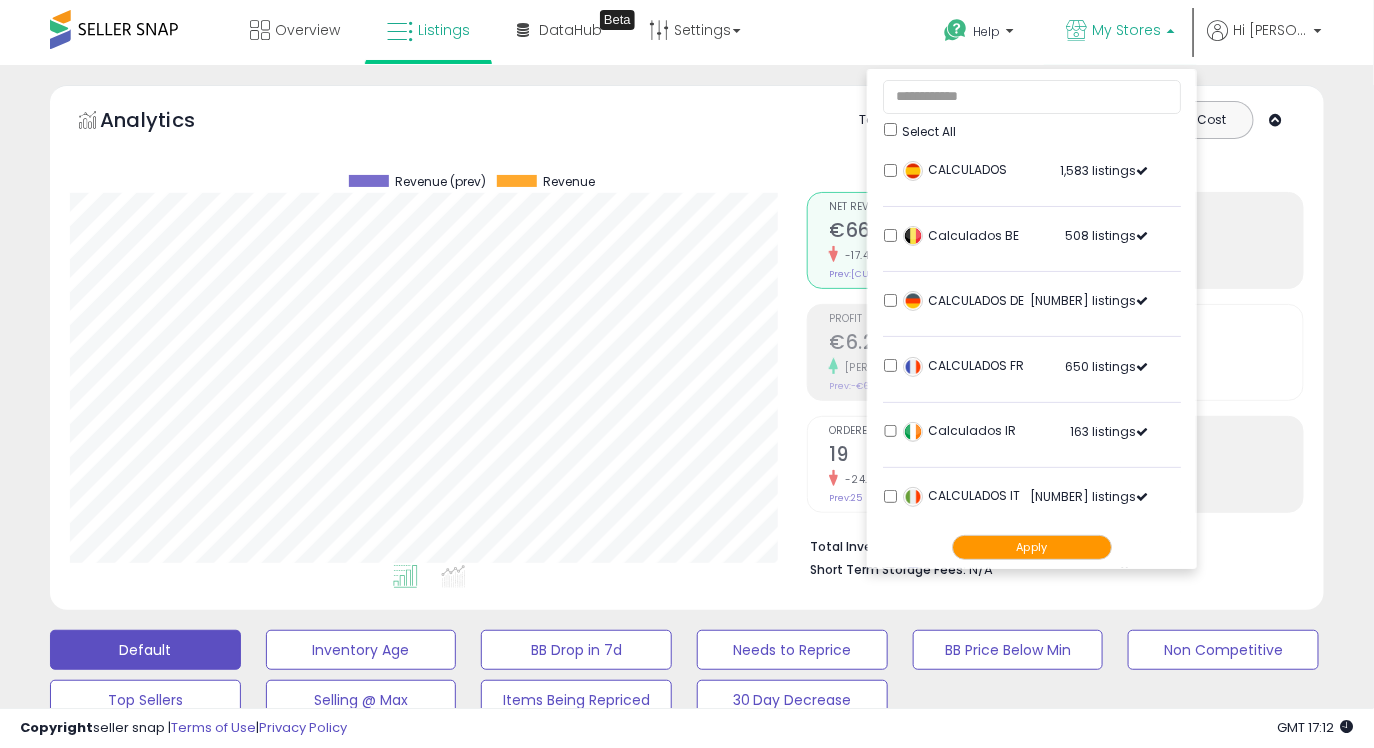 click on "My Stores" at bounding box center [1120, 32] 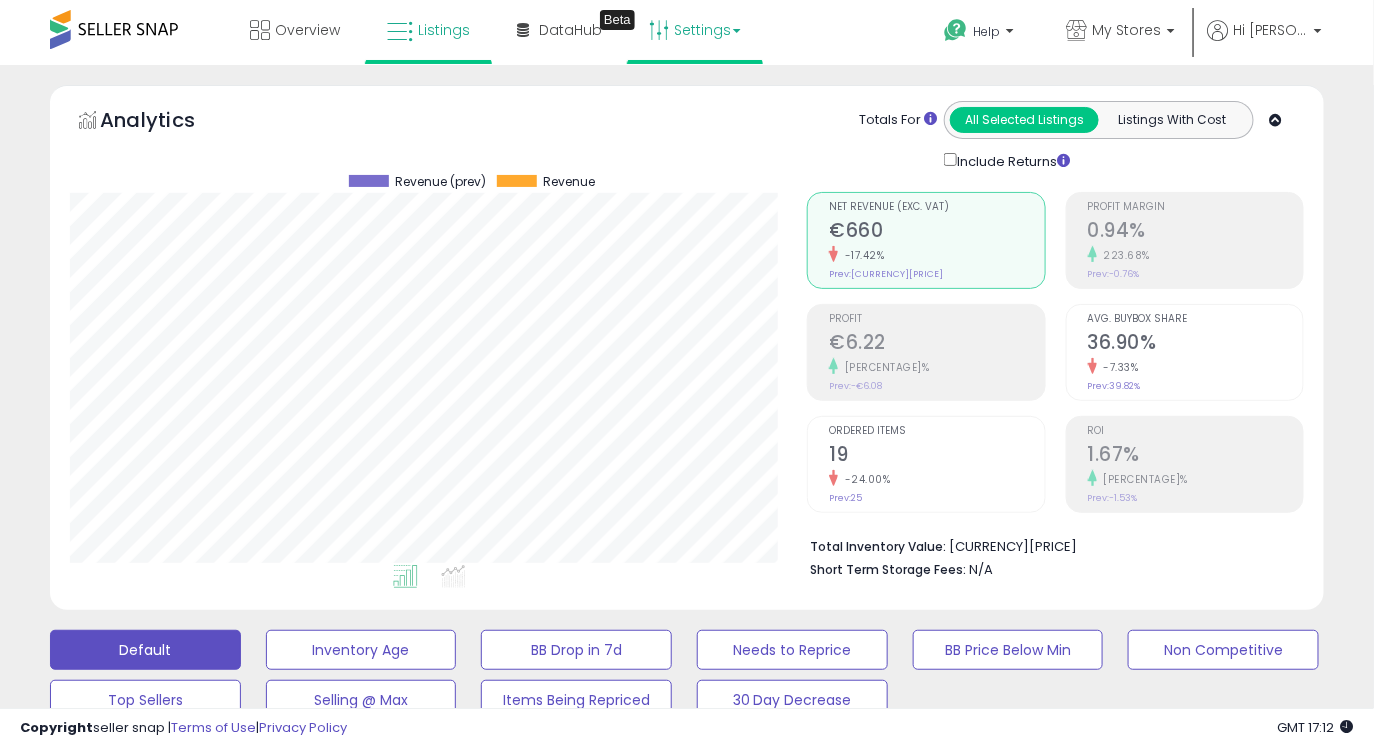 click on "Settings" at bounding box center [695, 30] 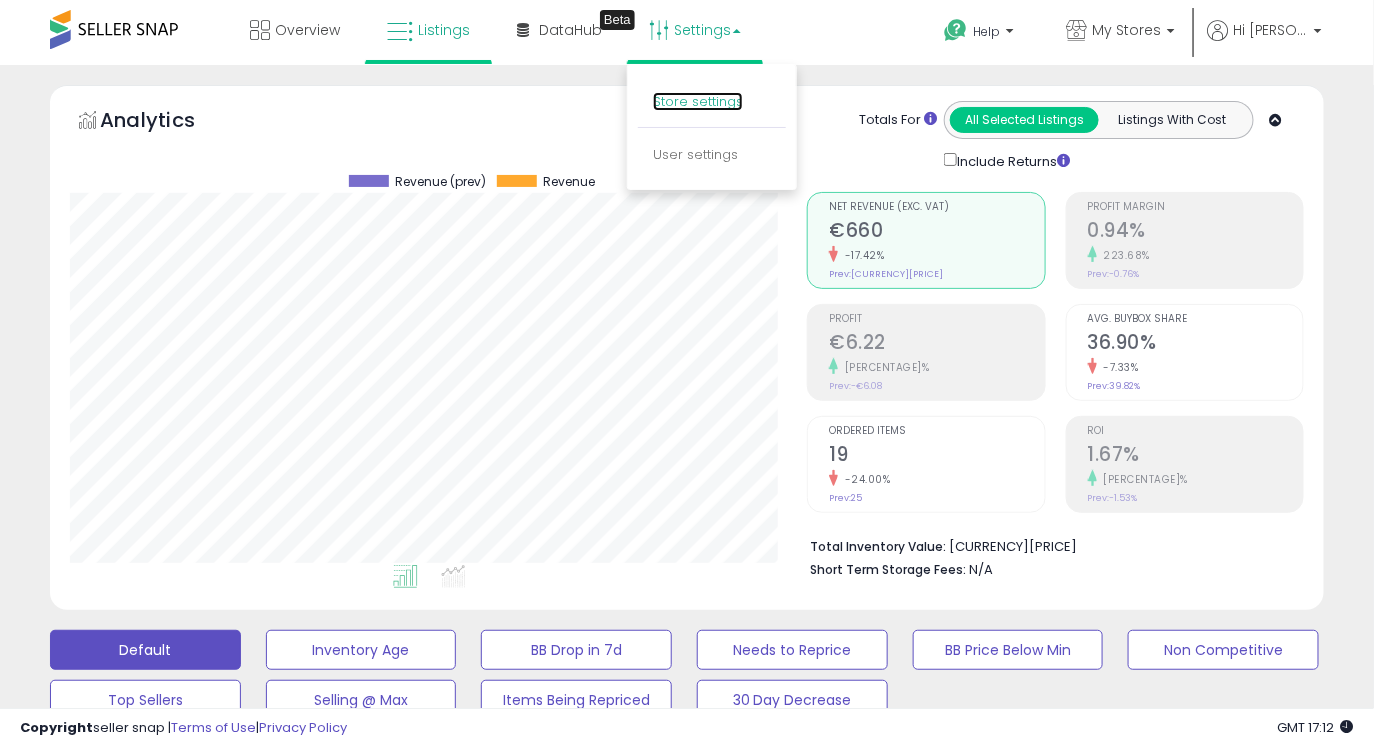 click on "Store
settings" at bounding box center [698, 101] 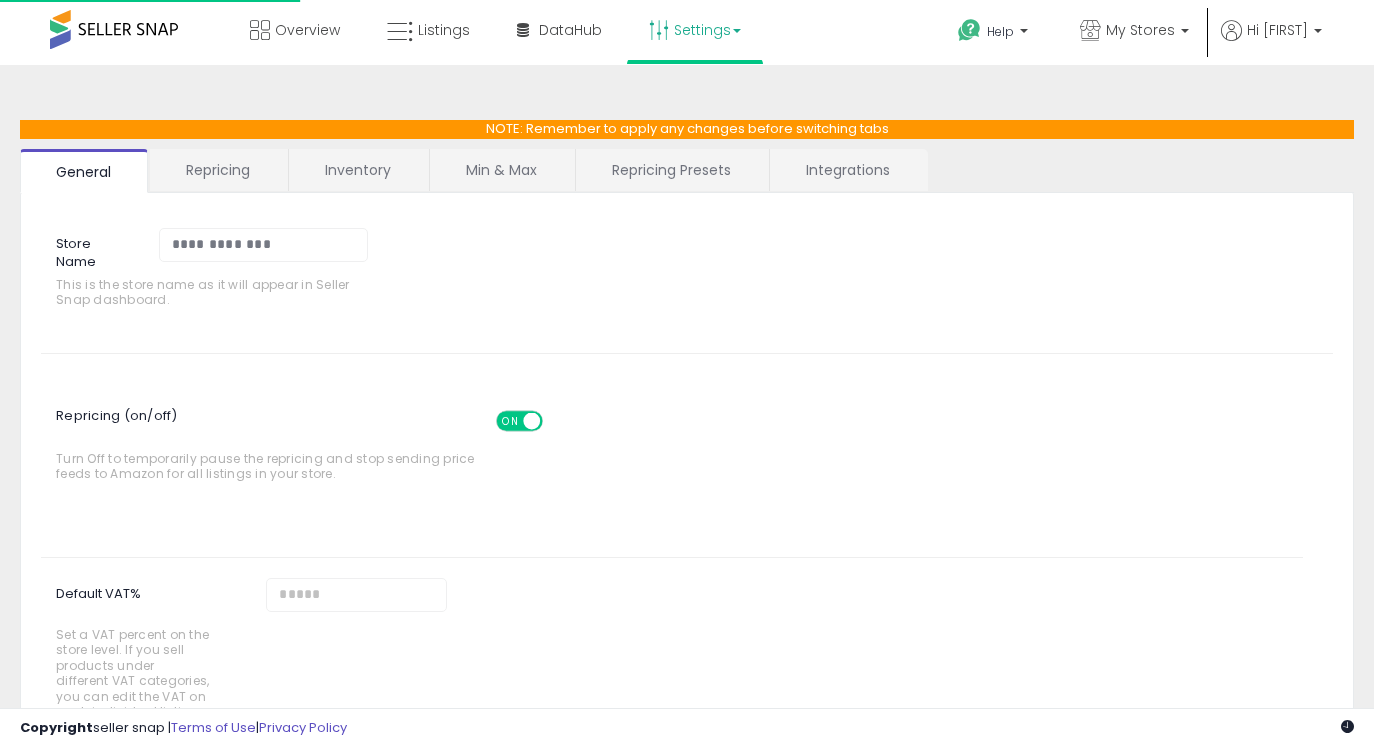 scroll, scrollTop: 0, scrollLeft: 0, axis: both 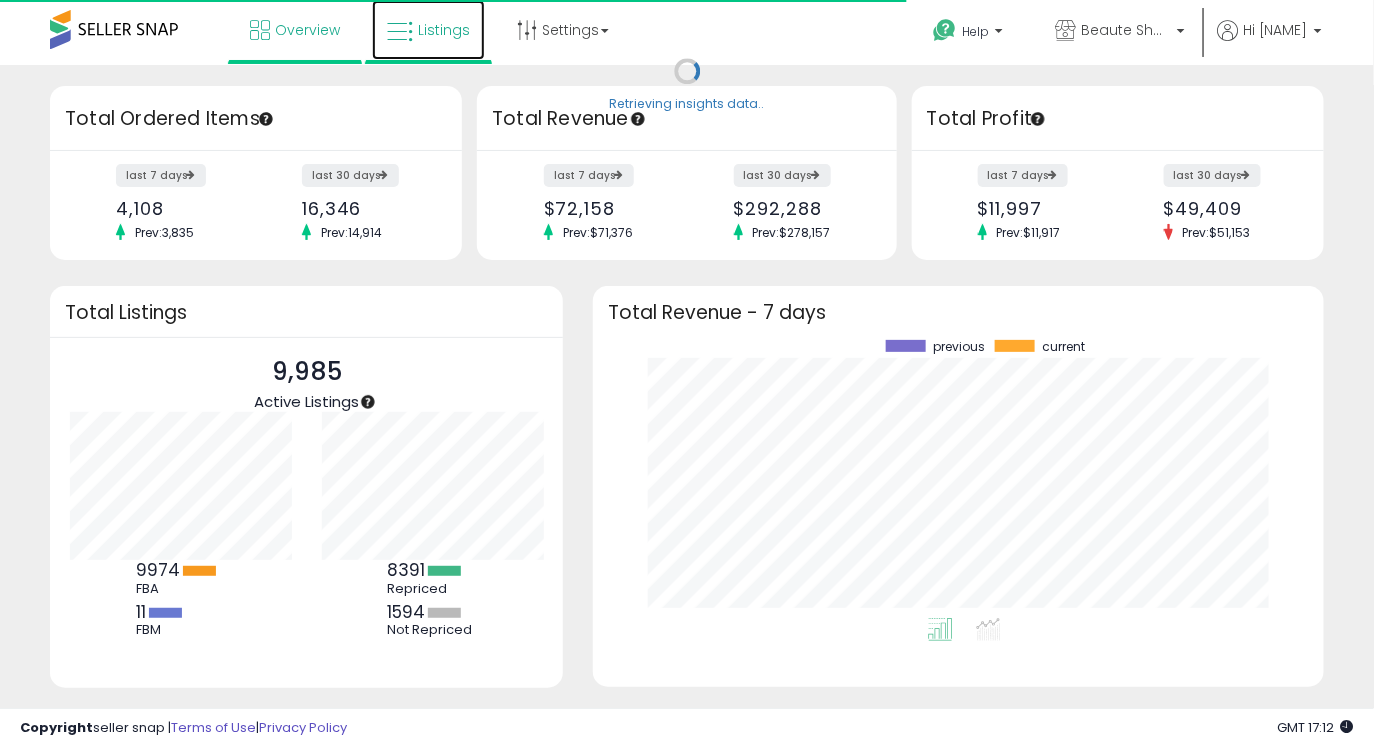 click on "Listings" at bounding box center [444, 30] 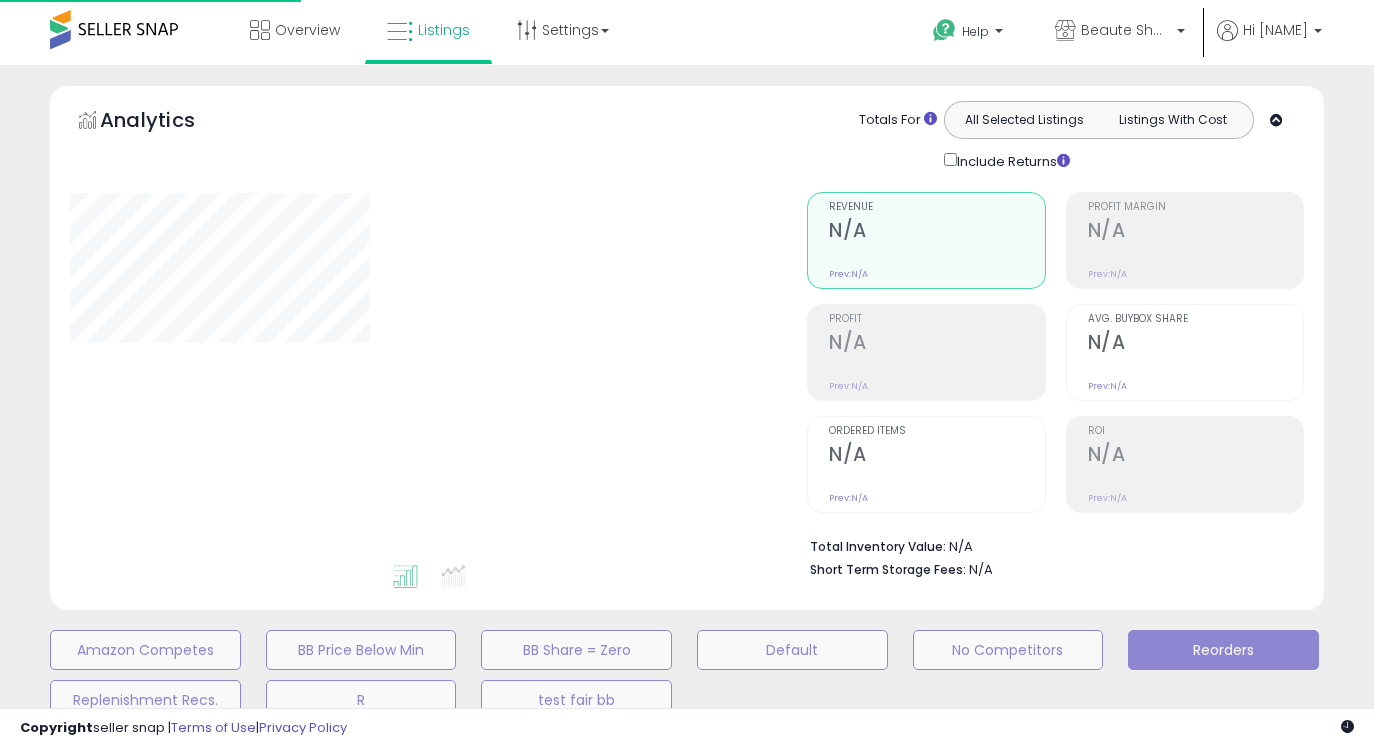 scroll, scrollTop: 0, scrollLeft: 0, axis: both 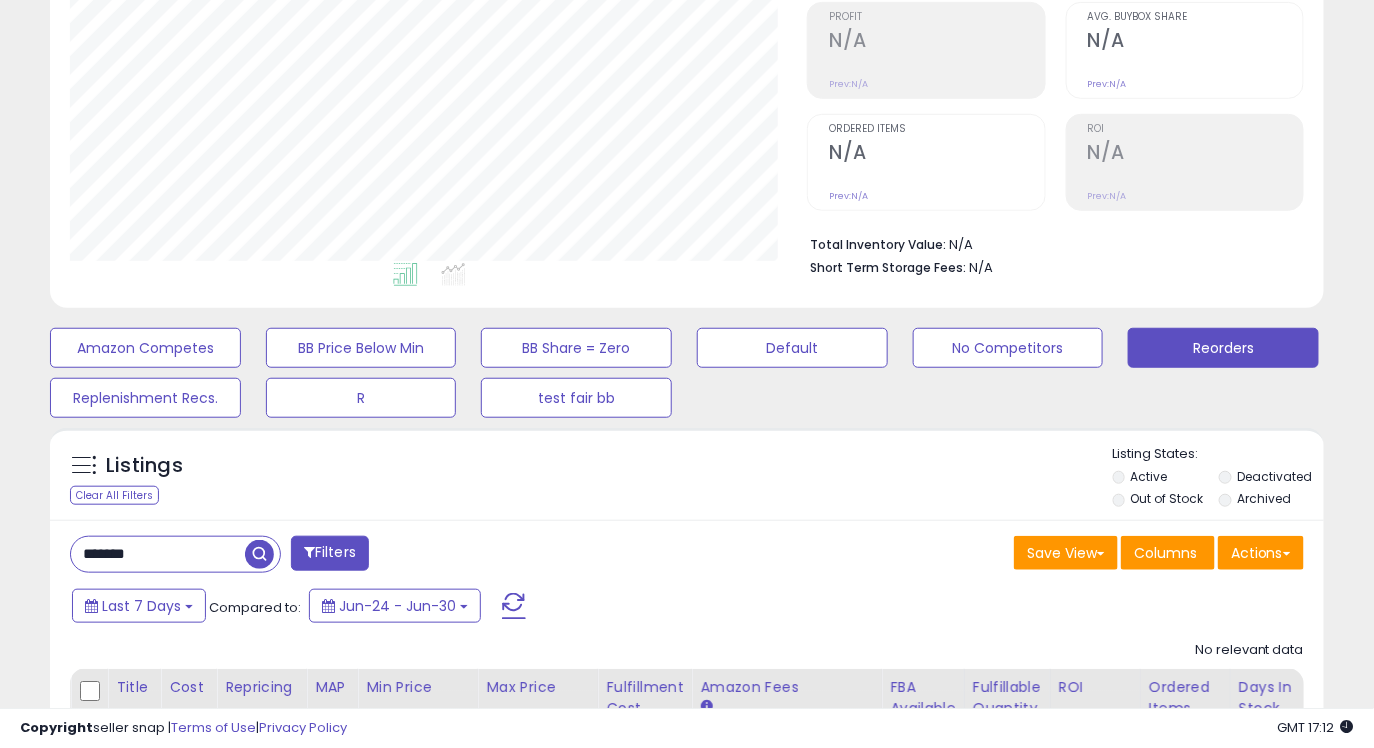click on "*******" at bounding box center (158, 554) 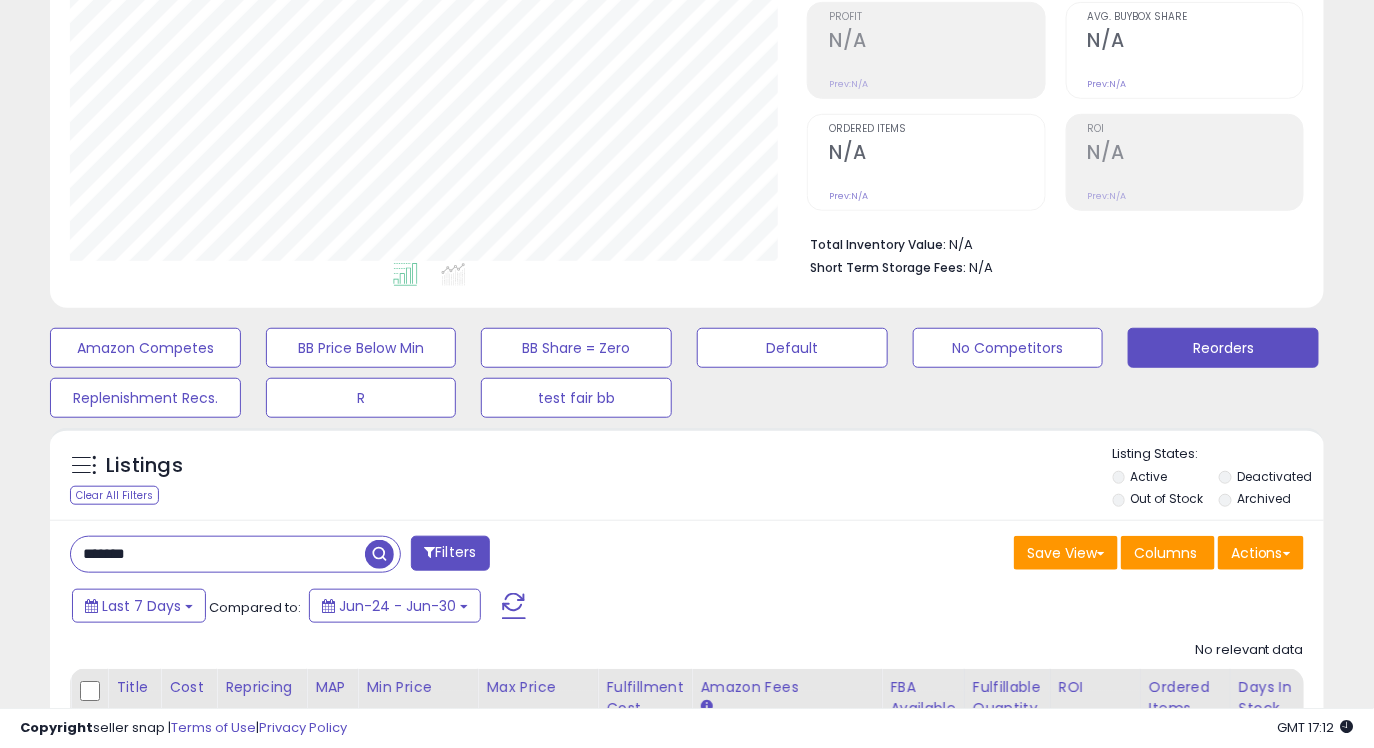 click on "*******" at bounding box center (218, 554) 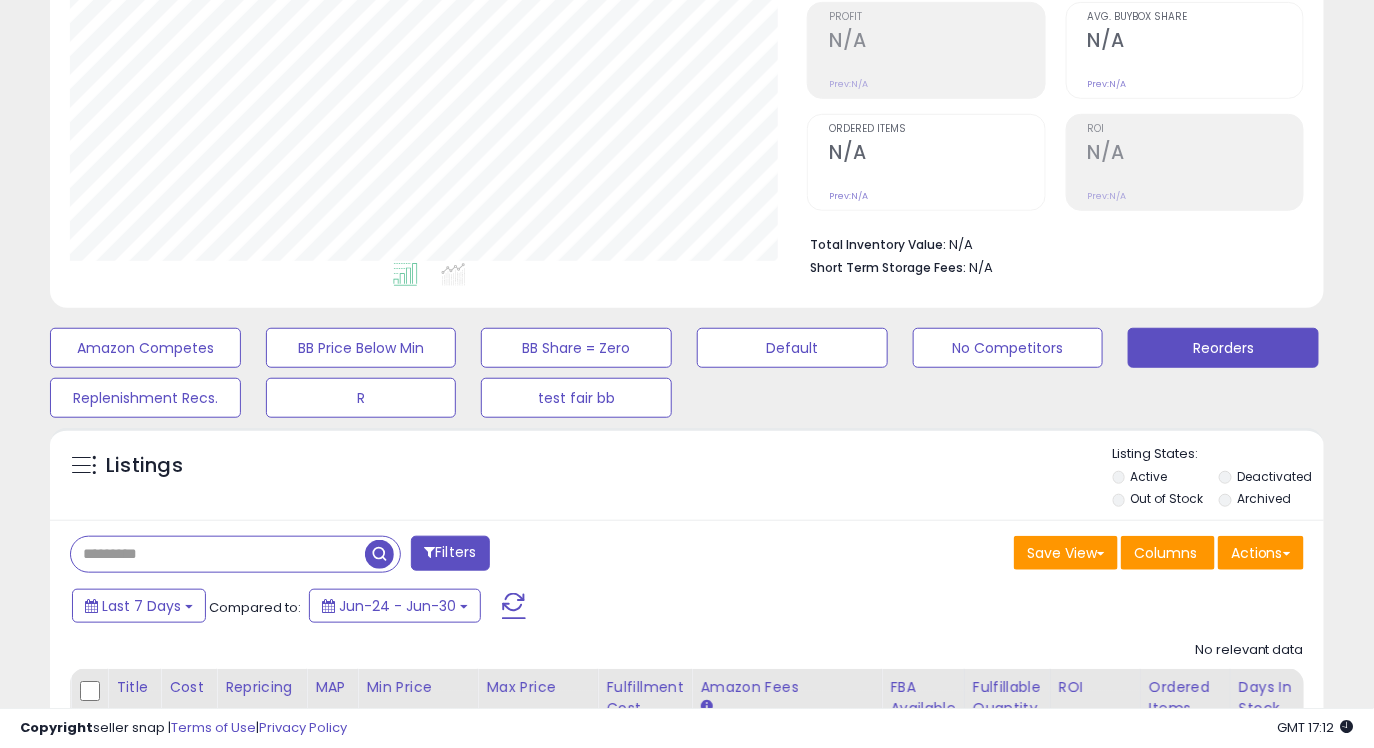 type 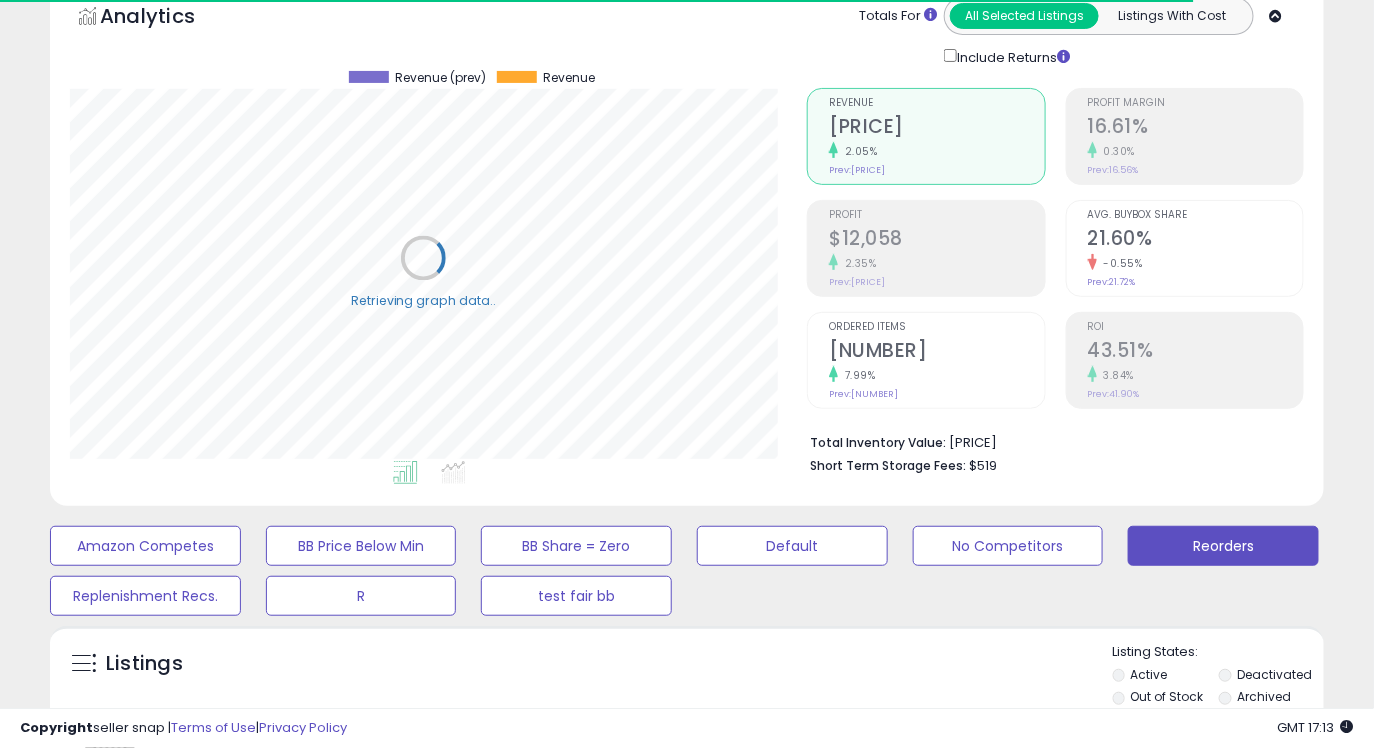 scroll, scrollTop: 0, scrollLeft: 0, axis: both 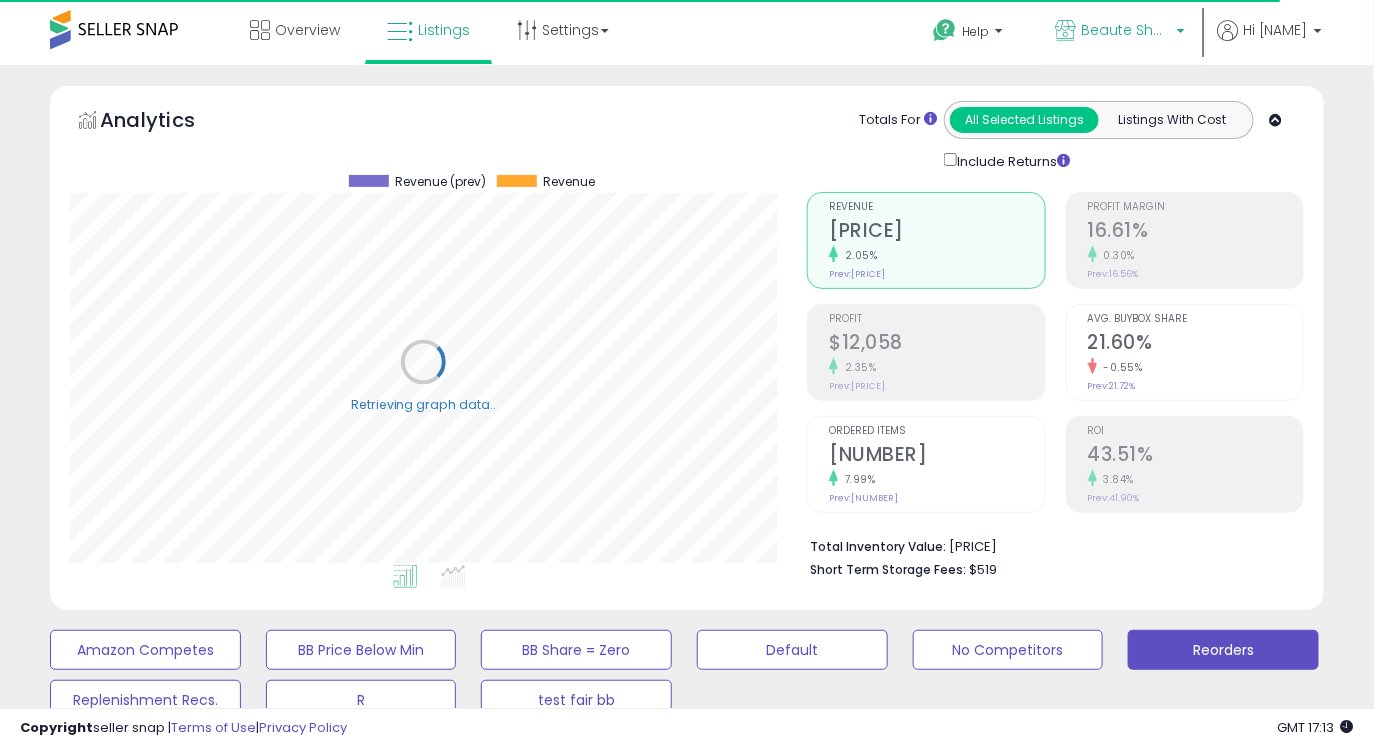 click on "Beaute Shoppe" at bounding box center (1126, 30) 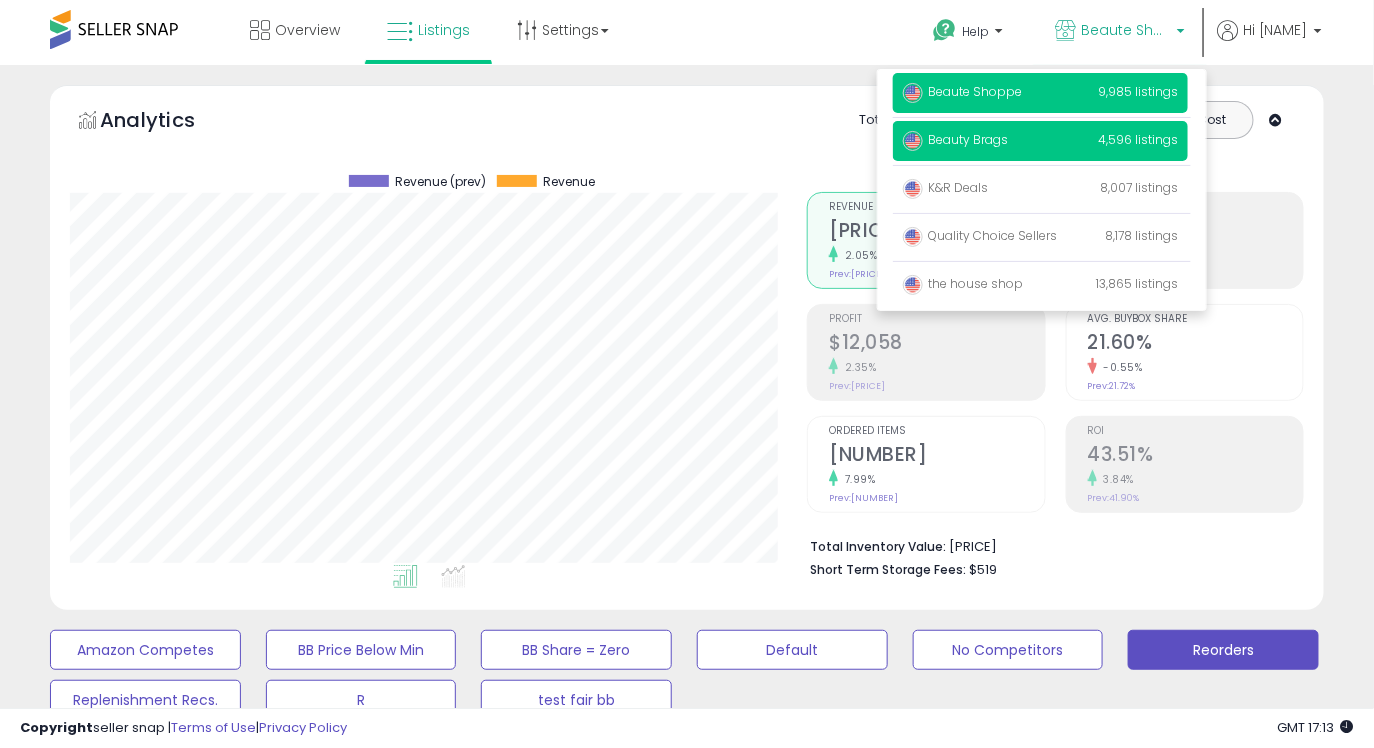 scroll, scrollTop: 999590, scrollLeft: 999262, axis: both 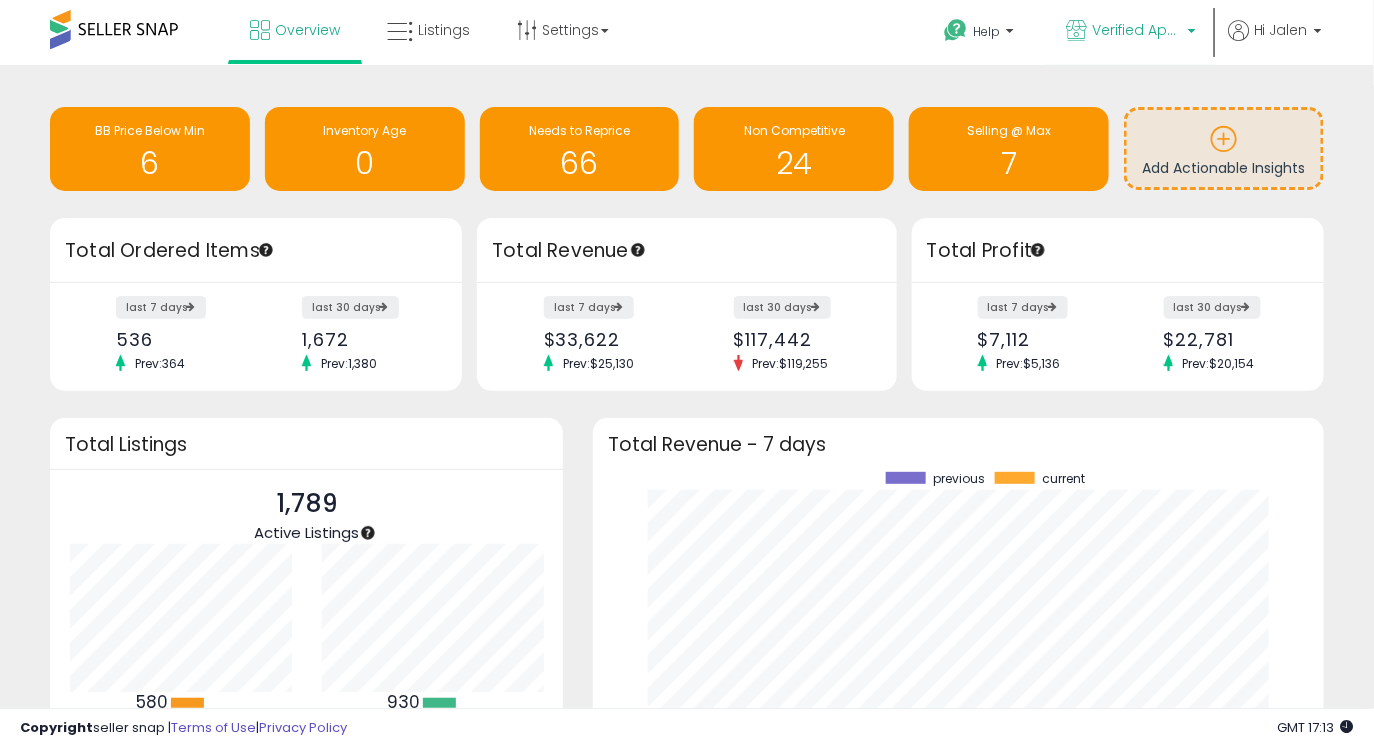 click on "Verified Apparel" at bounding box center [1131, 32] 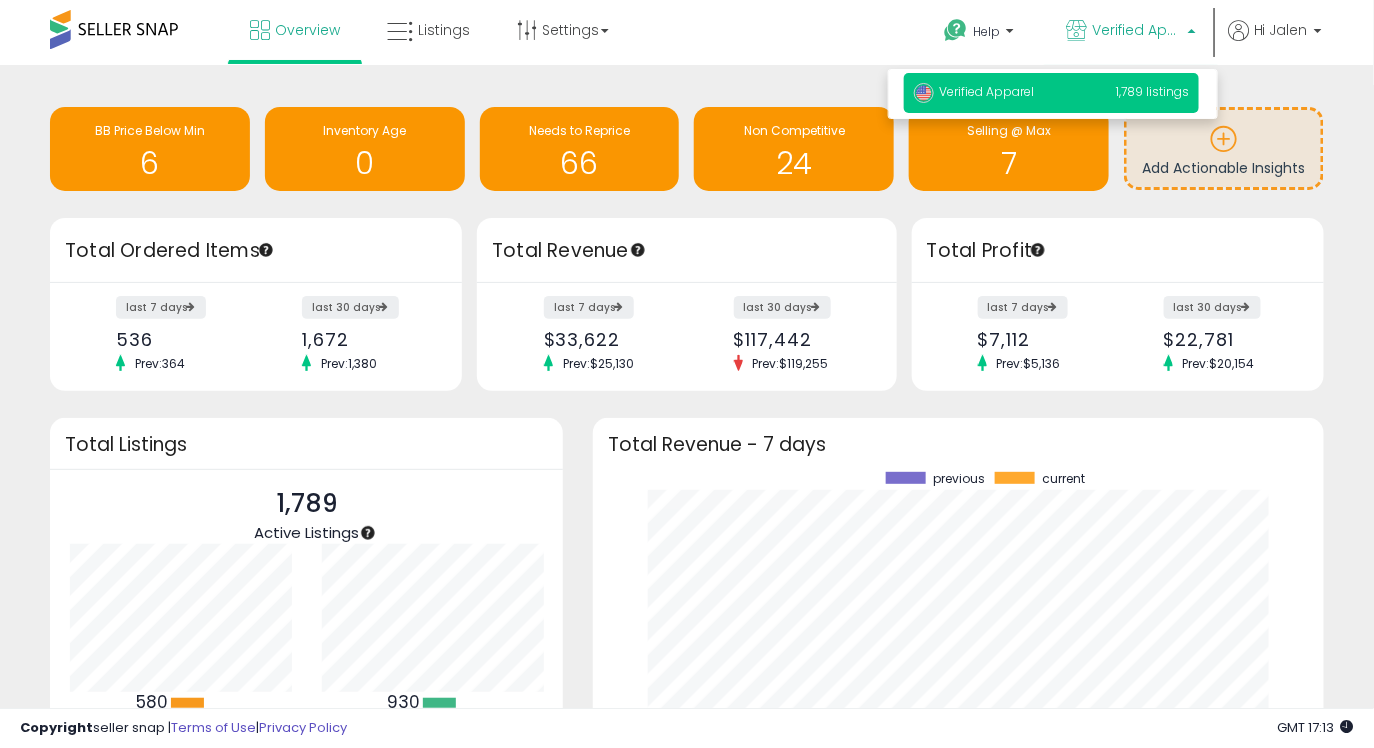 click on "Verified Apparel" at bounding box center [1137, 30] 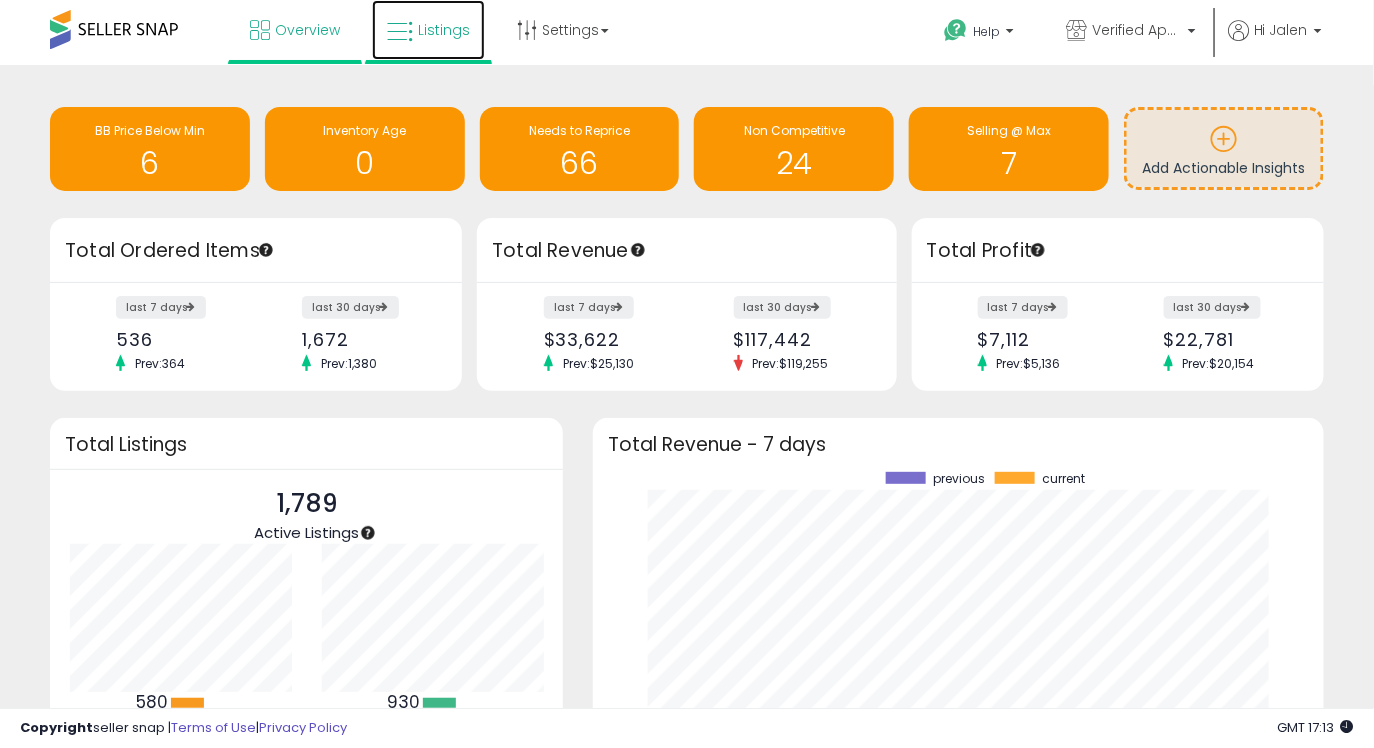 click on "Listings" at bounding box center (444, 30) 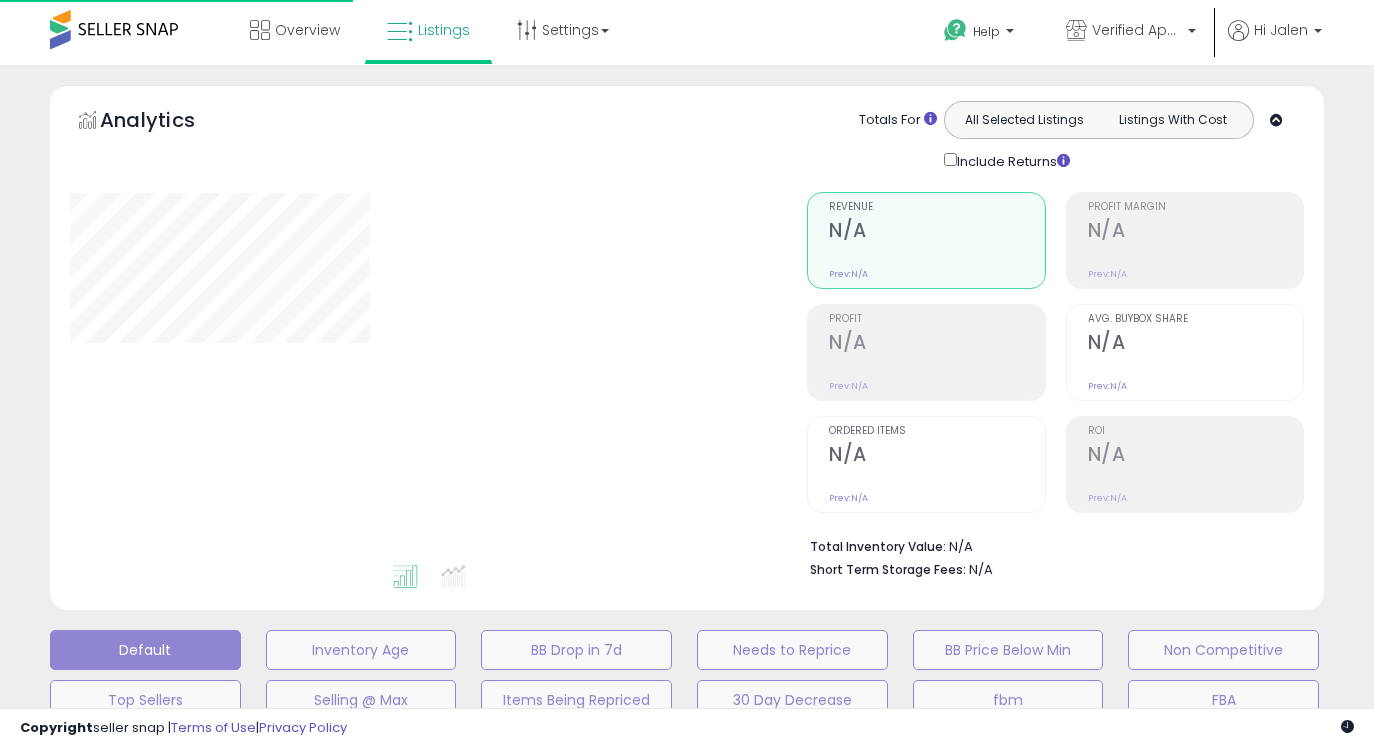 scroll, scrollTop: 0, scrollLeft: 0, axis: both 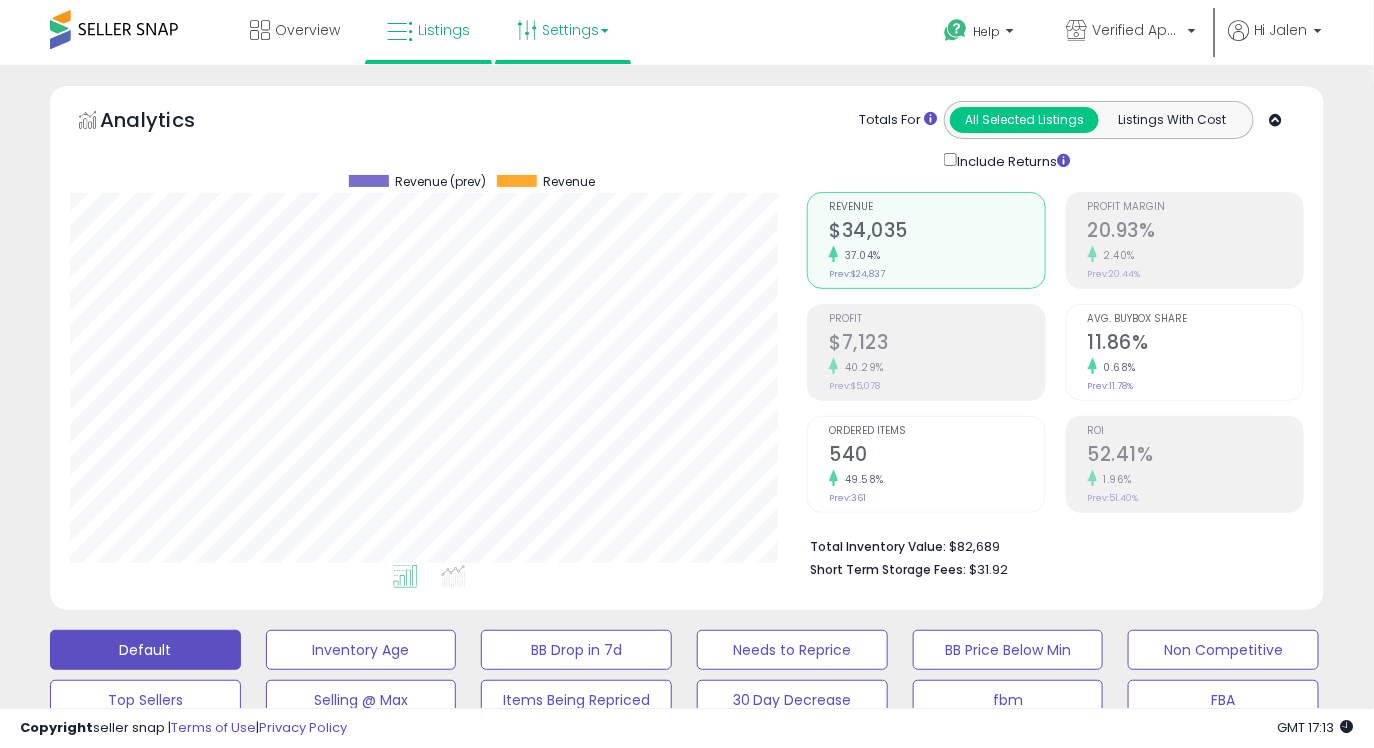 click on "Settings" at bounding box center [563, 30] 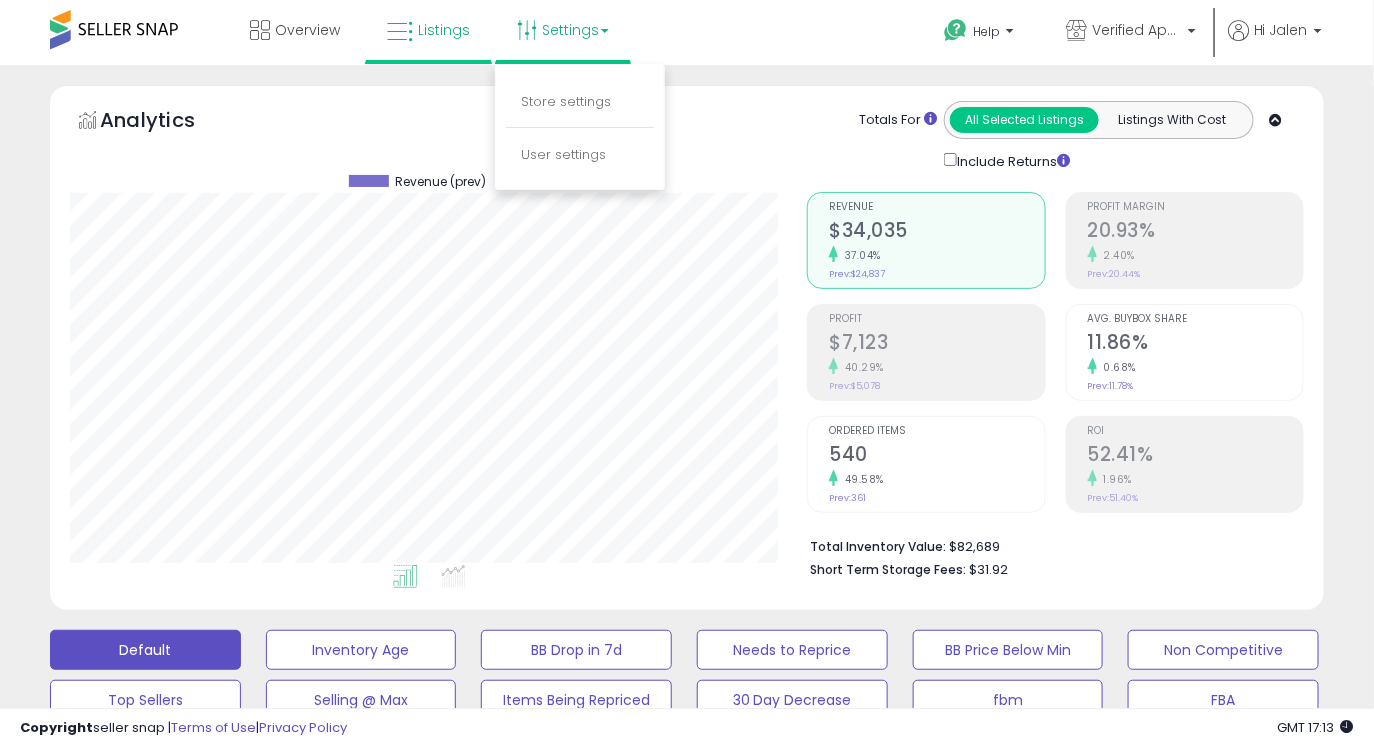 click on "Store
settings" at bounding box center [580, 103] 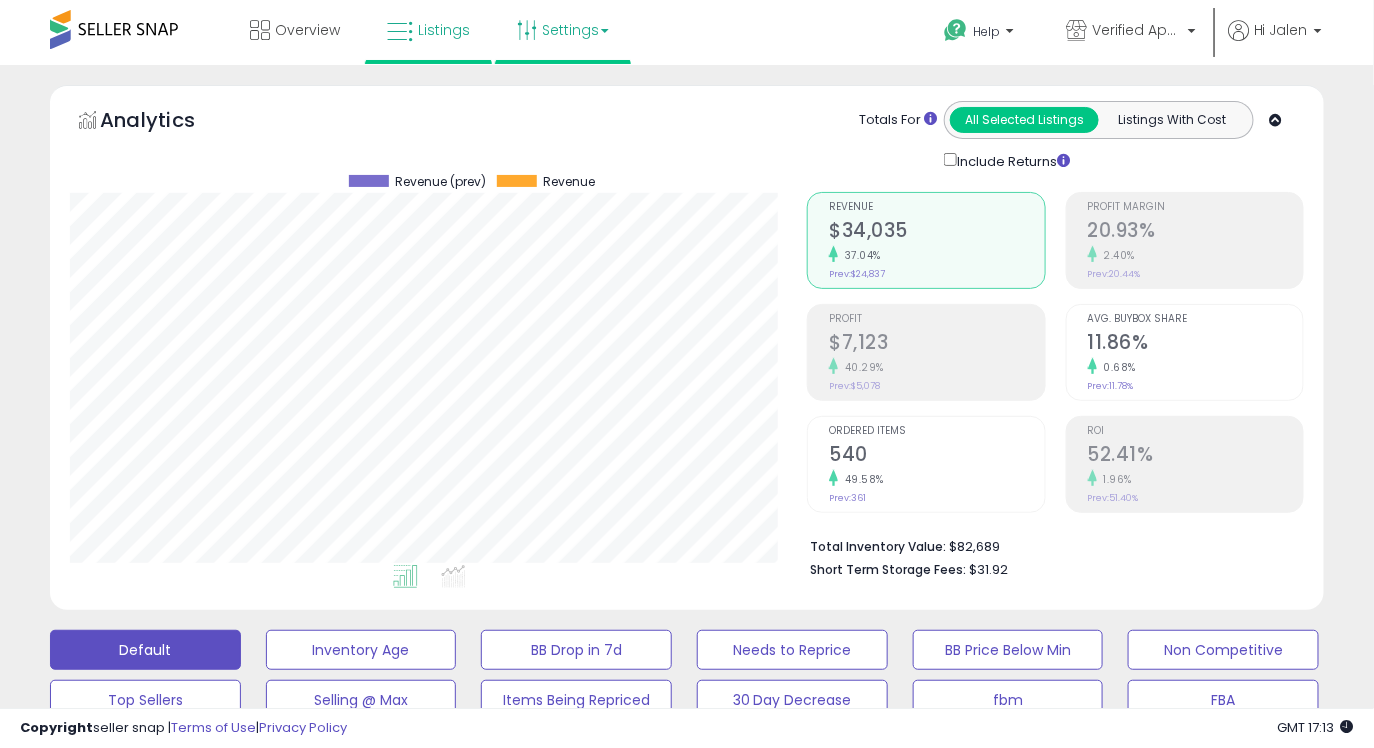 click on "Settings" at bounding box center [563, 30] 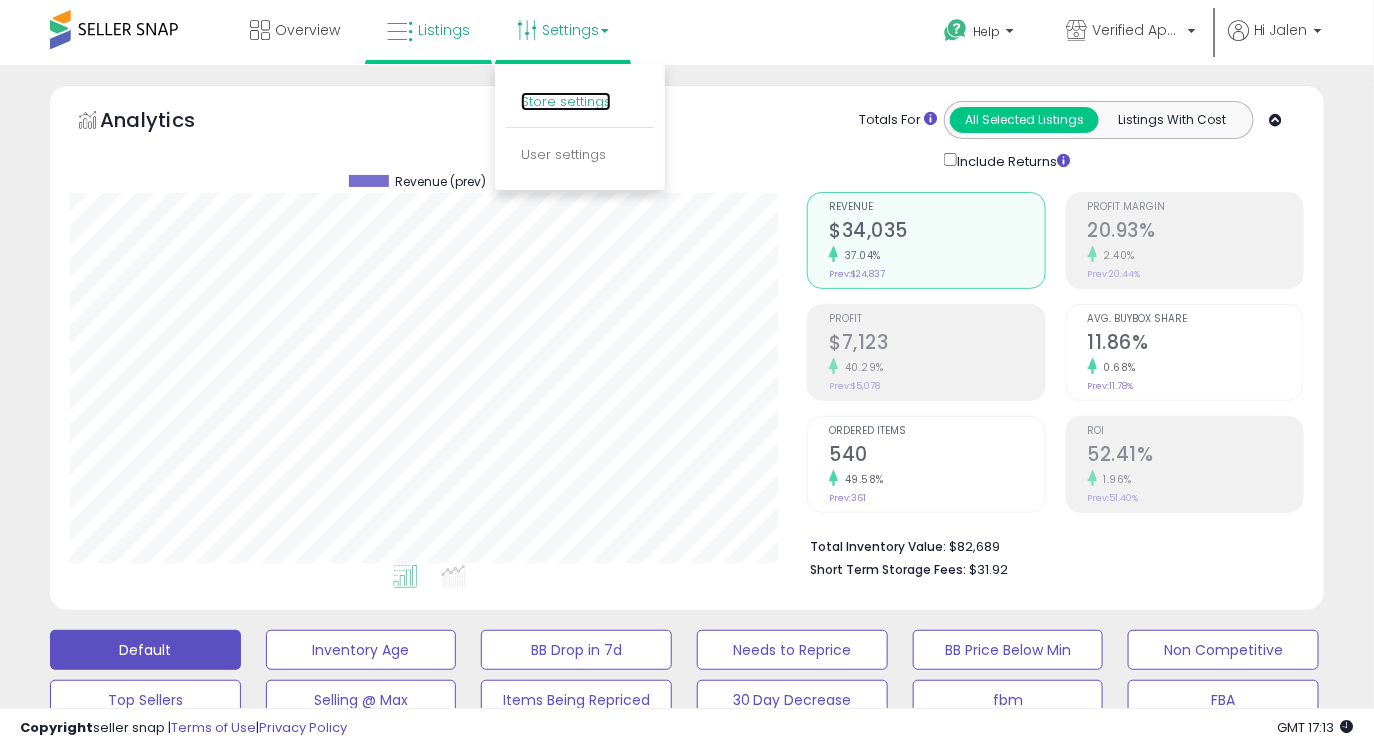 click on "Store
settings" at bounding box center (566, 101) 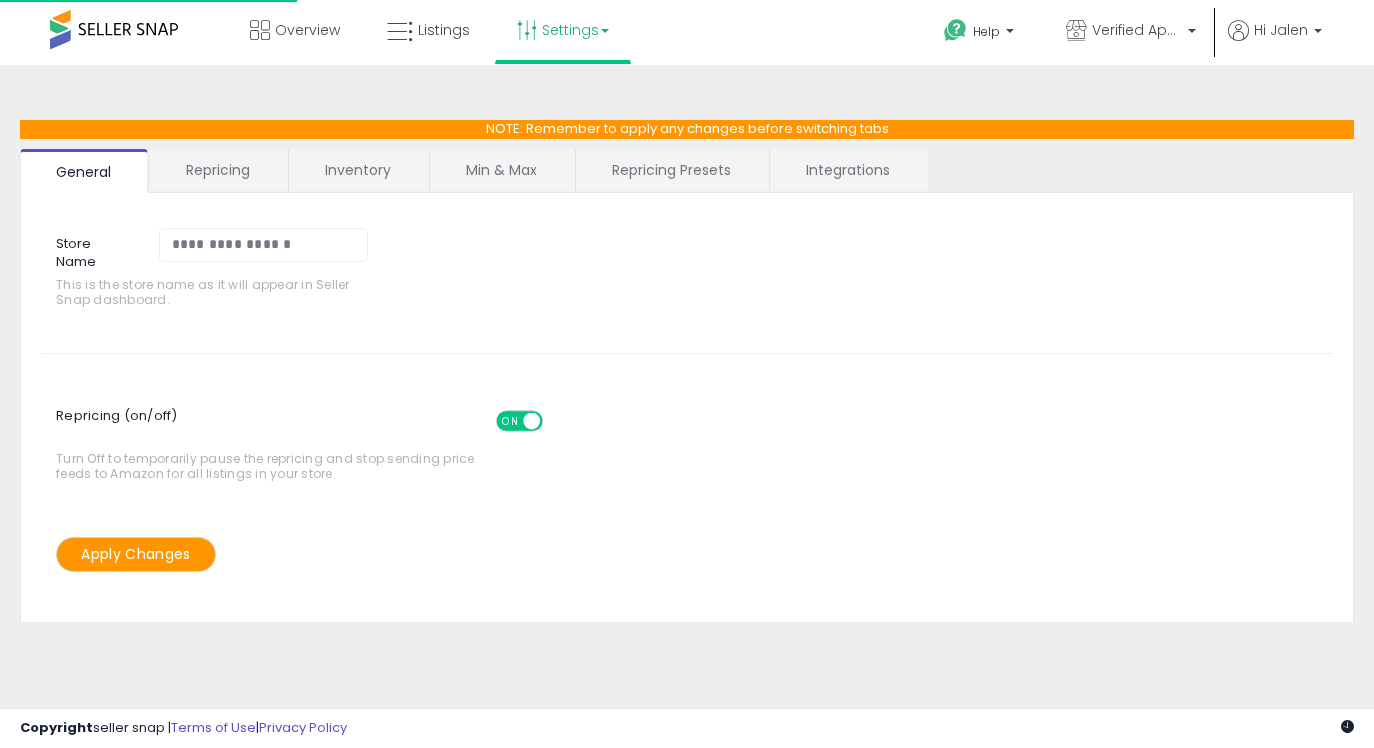 scroll, scrollTop: 0, scrollLeft: 0, axis: both 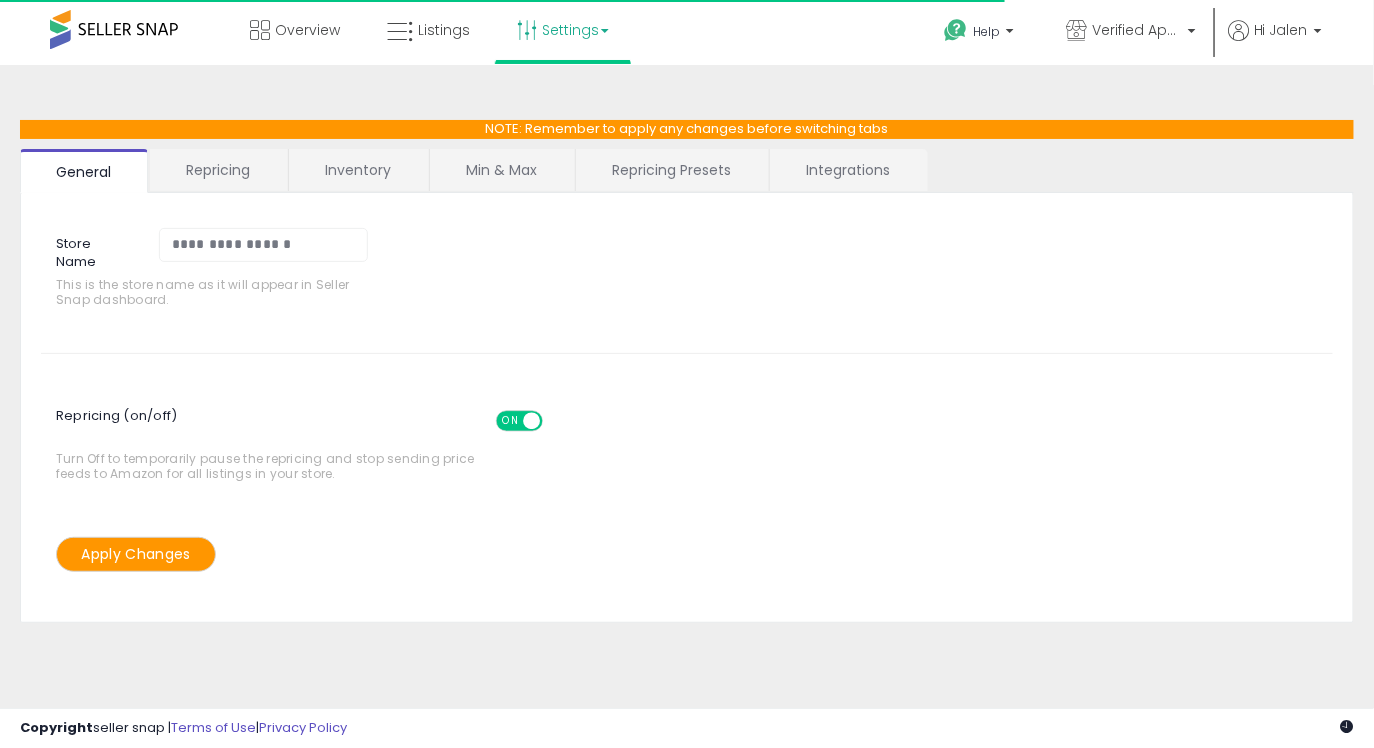 click on "Min & Max" at bounding box center (501, 170) 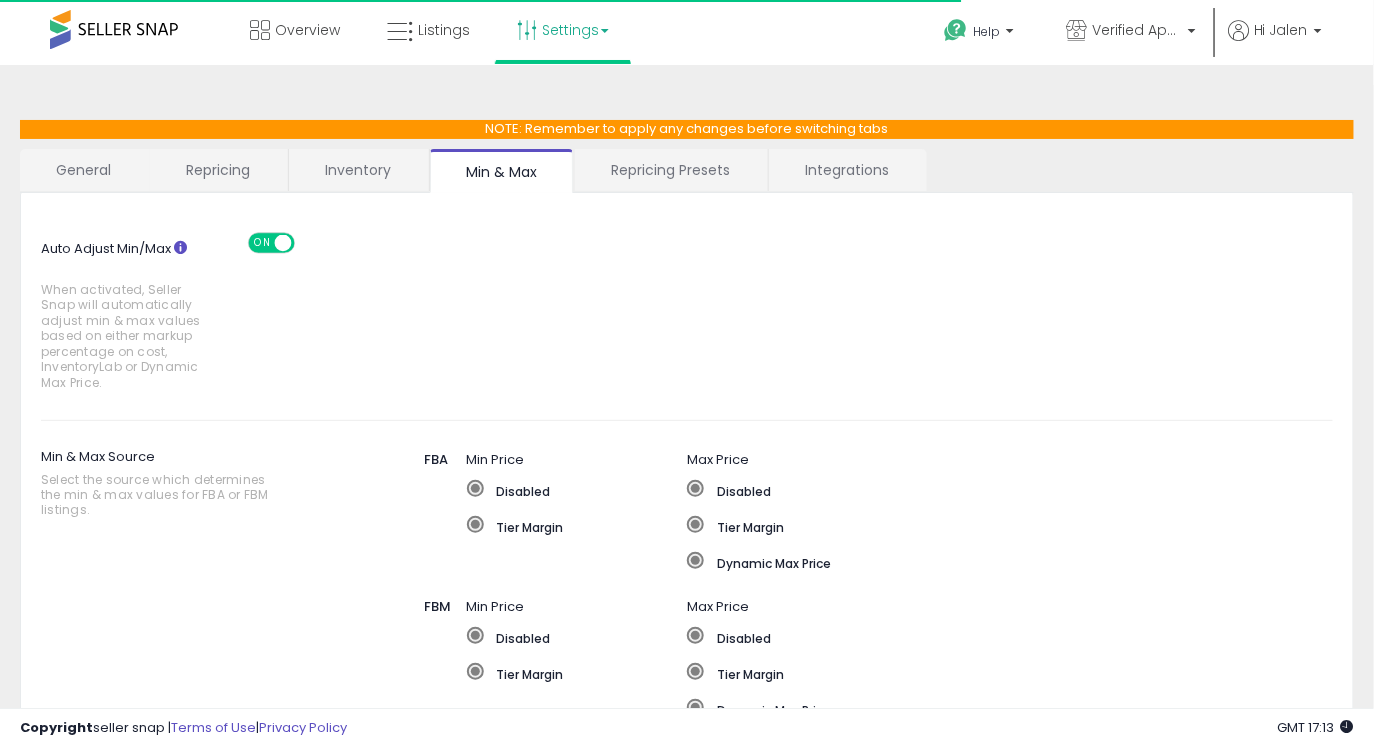 click on "Repricing Presets" at bounding box center [670, 170] 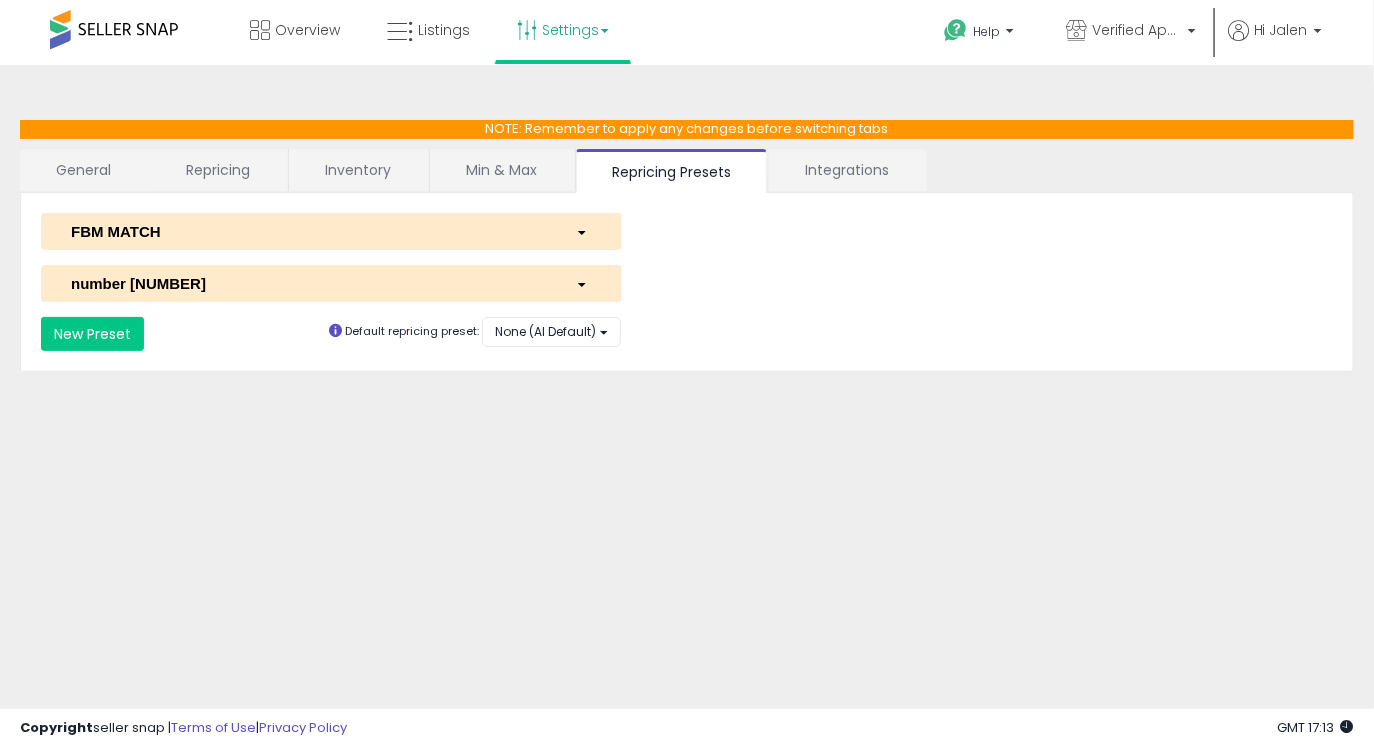 click on "Inventory" at bounding box center (358, 170) 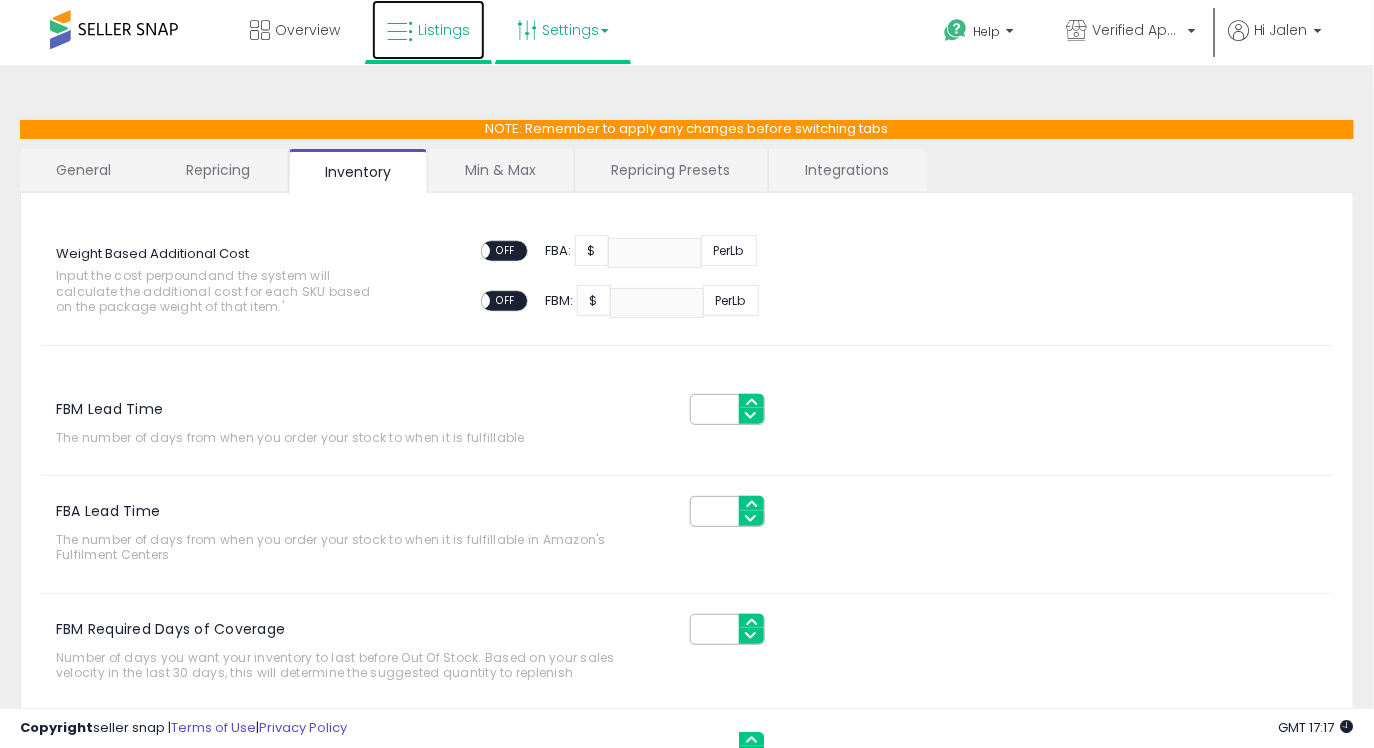 click on "Listings" at bounding box center (428, 30) 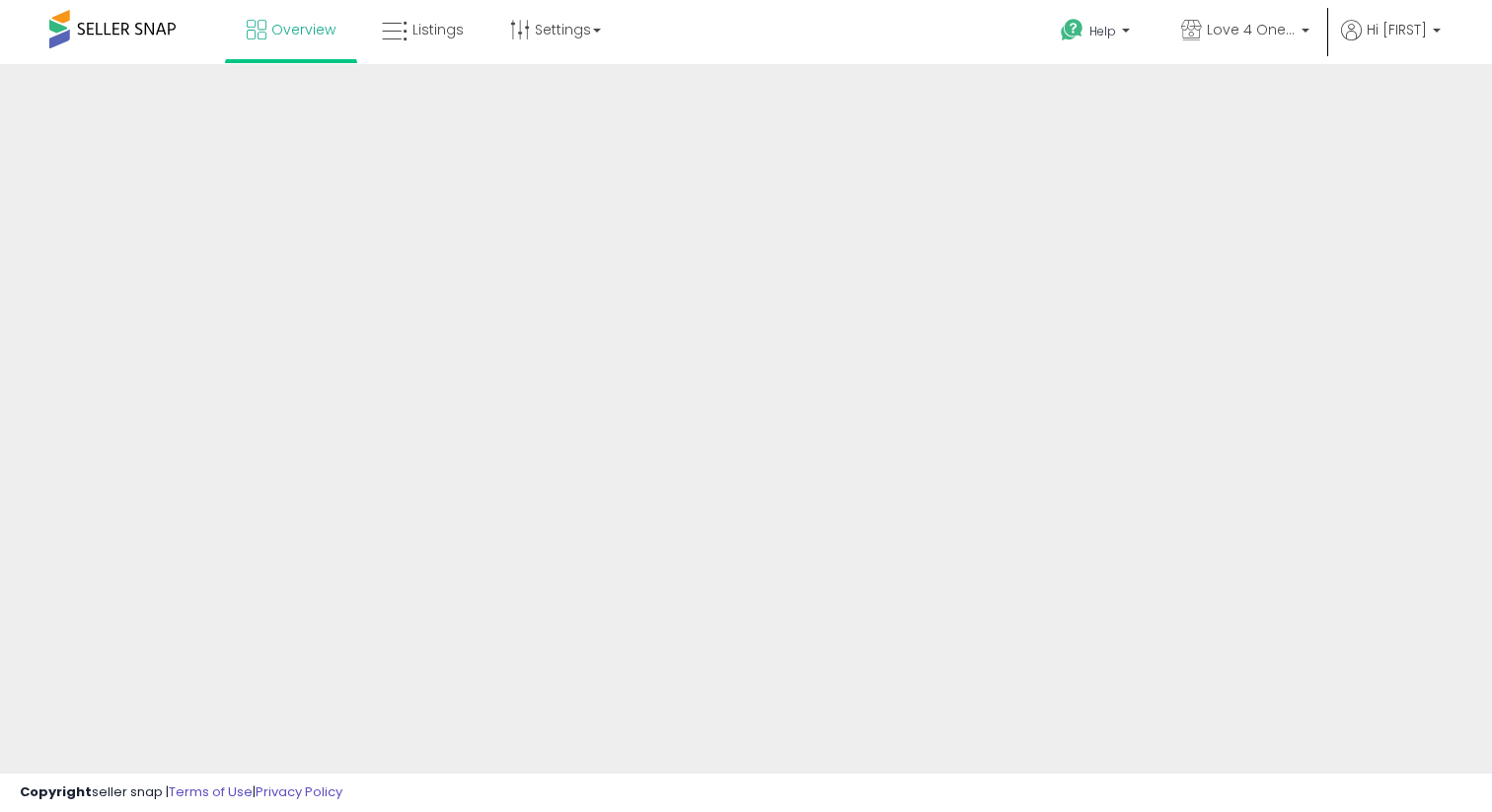 scroll, scrollTop: 0, scrollLeft: 0, axis: both 